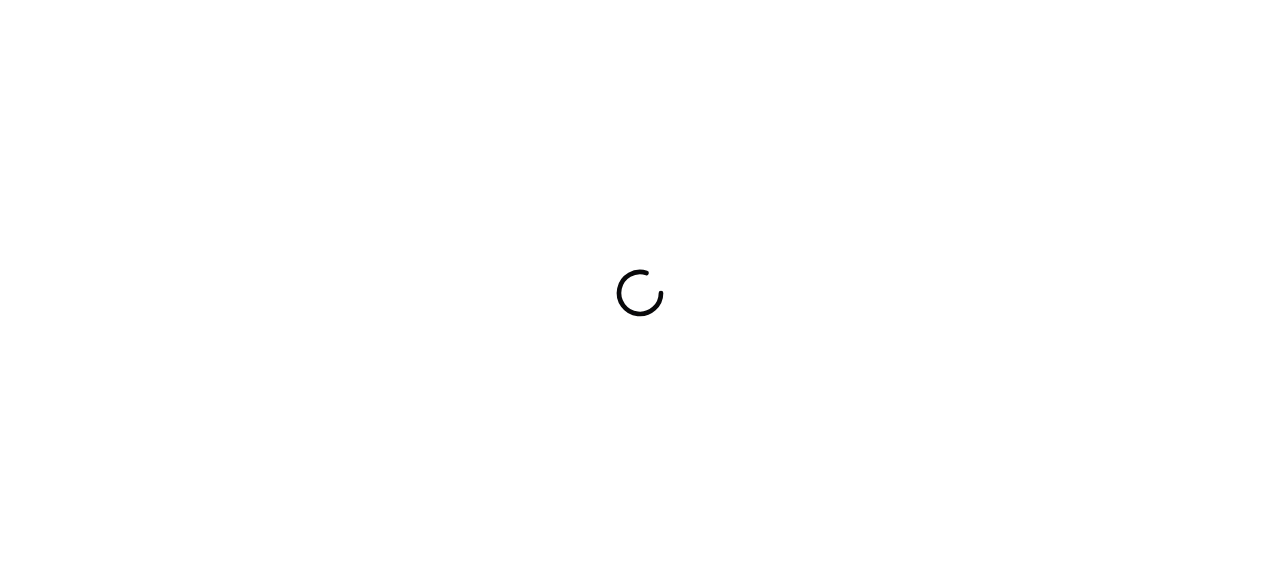scroll, scrollTop: 0, scrollLeft: 0, axis: both 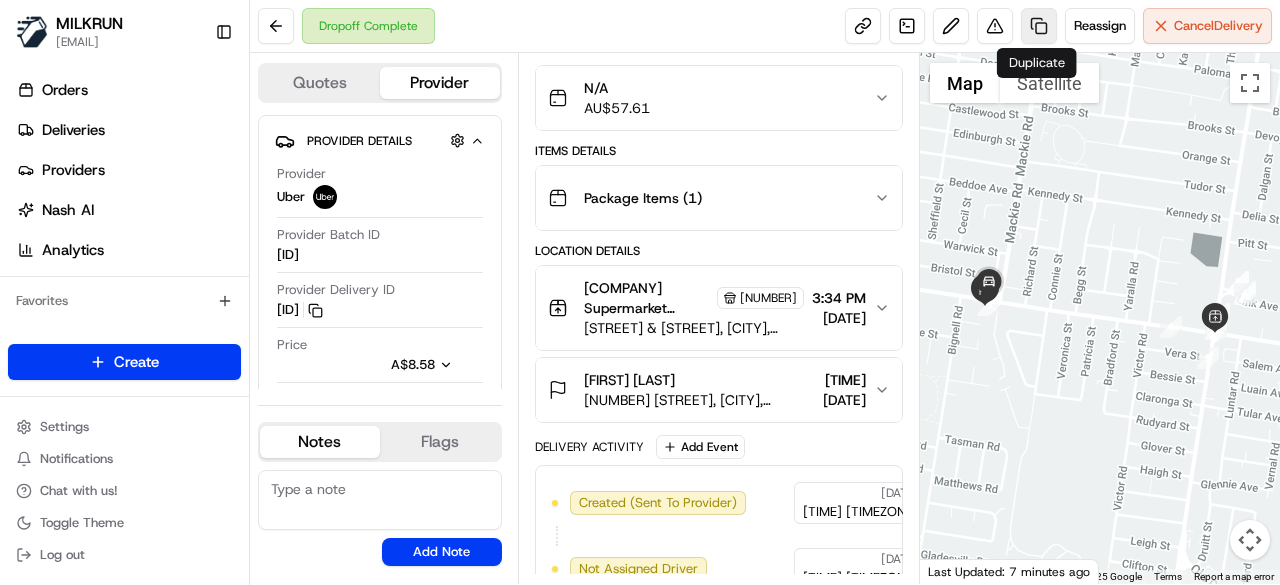 click at bounding box center (1039, 26) 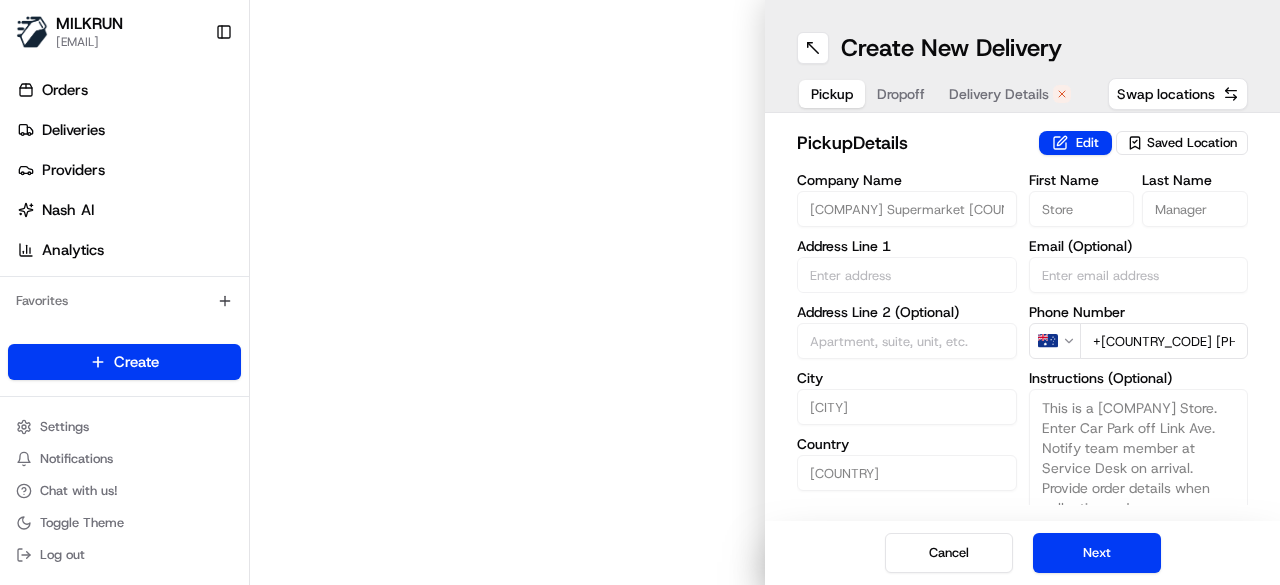 type on "[STREET] & [STREET], [CITY]" 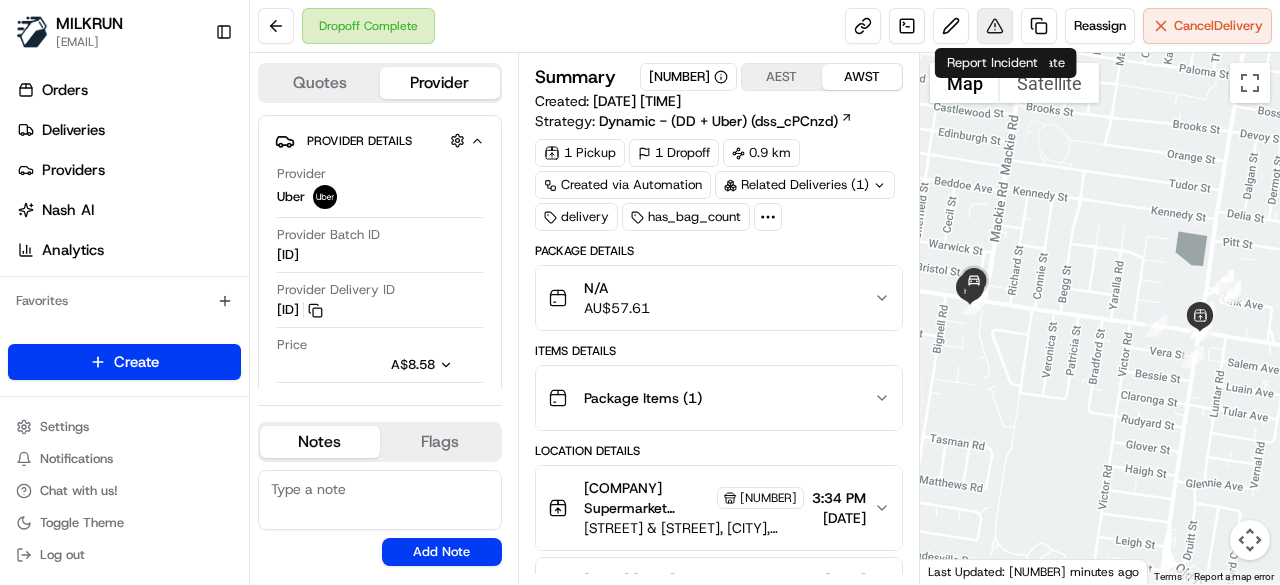 click at bounding box center [995, 26] 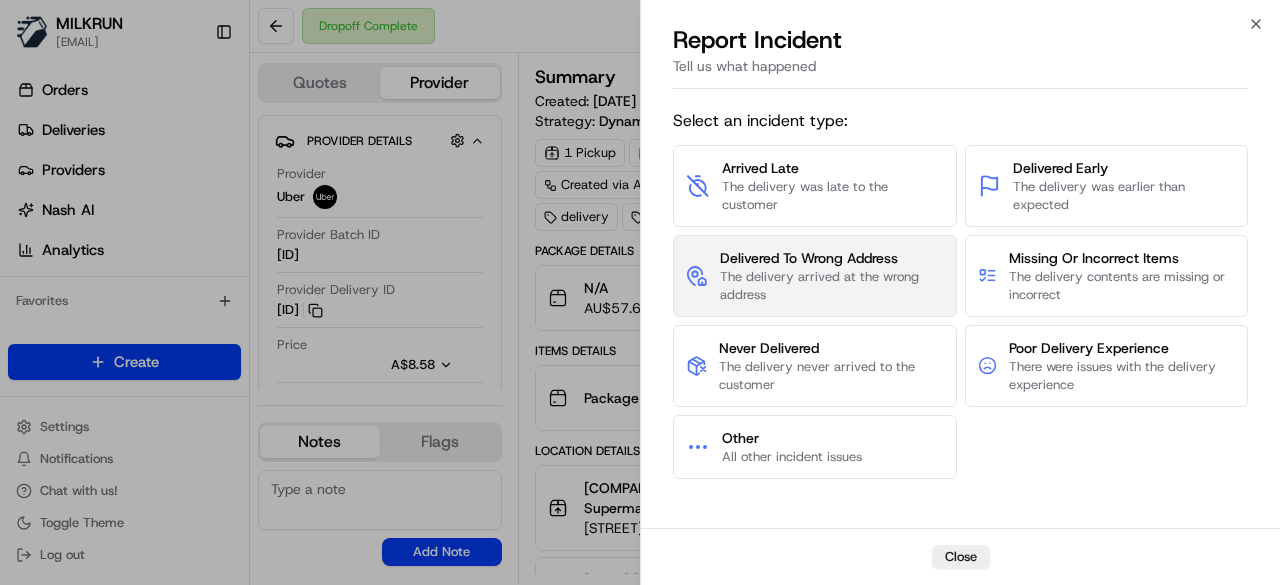 click on "The delivery arrived at the wrong address" at bounding box center [832, 286] 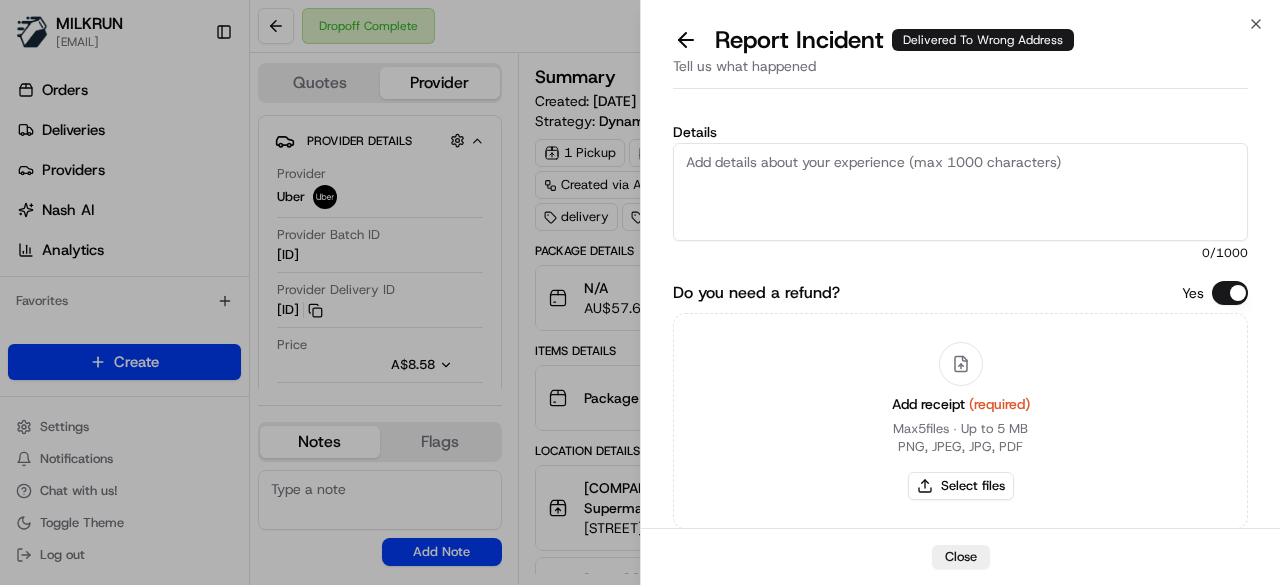 click on "Details" at bounding box center [960, 192] 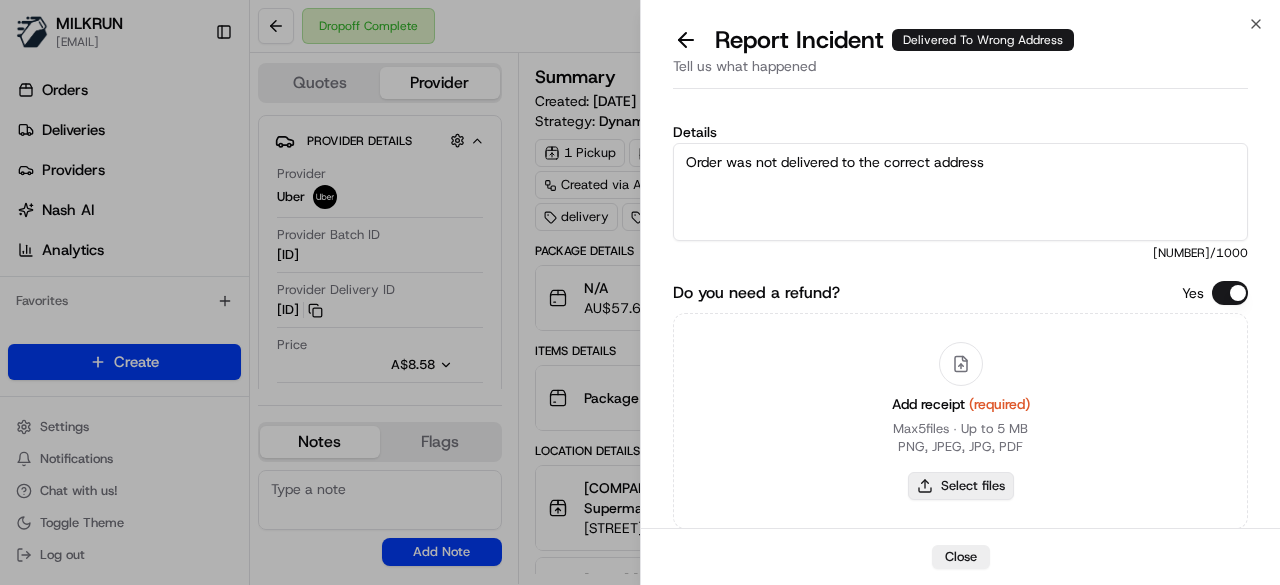 type on "Order was not delivered to the correct address" 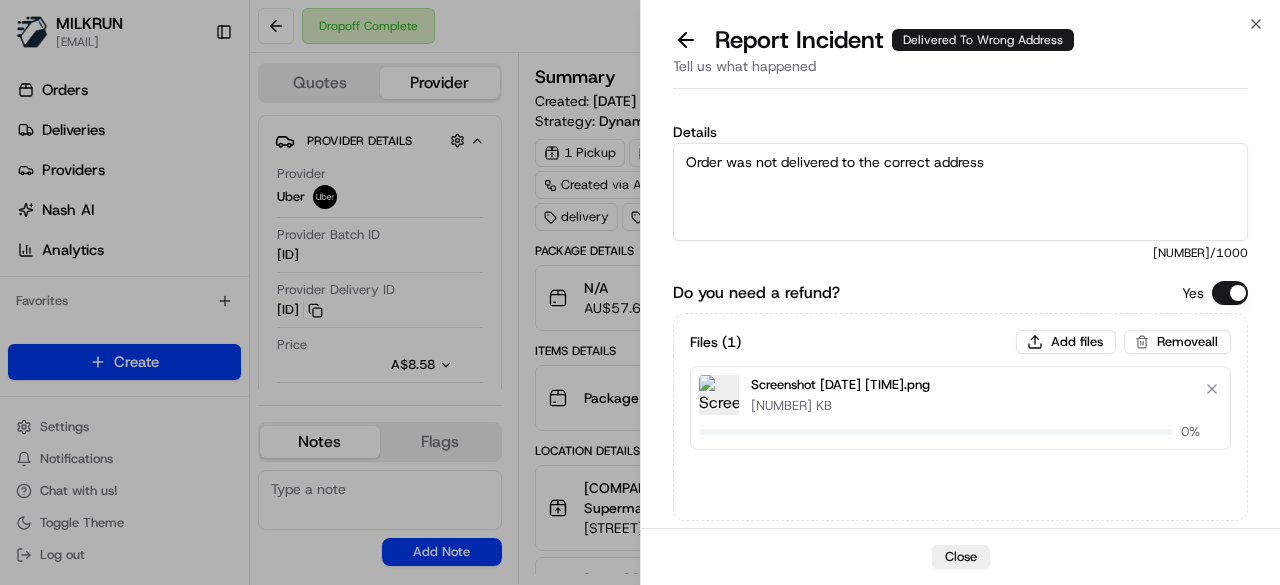 type 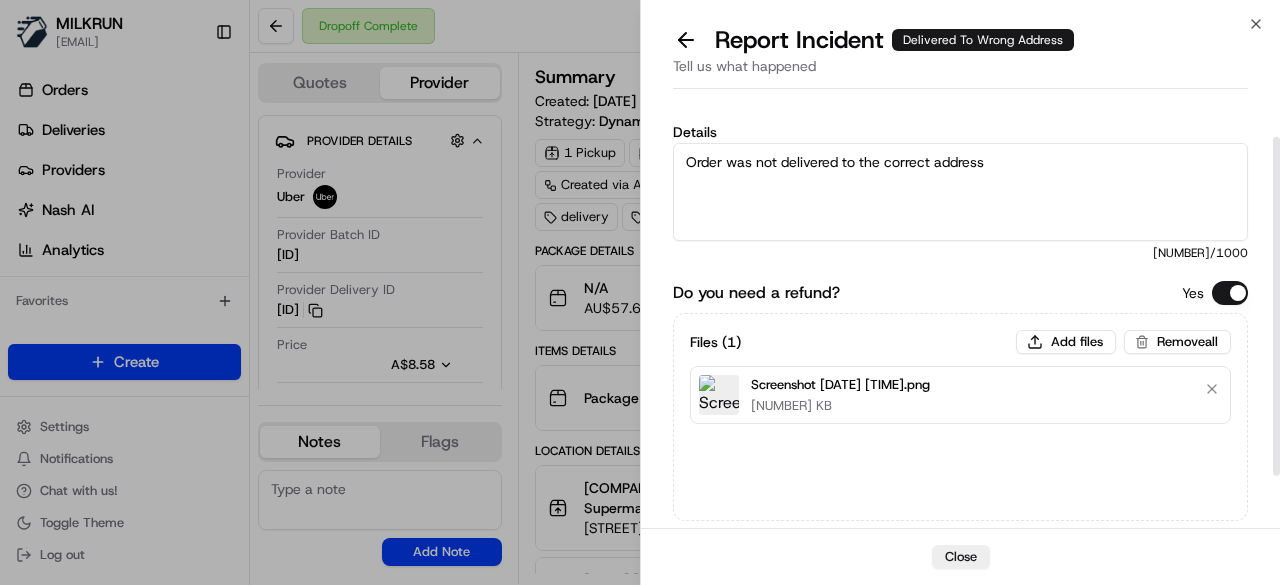 scroll, scrollTop: 119, scrollLeft: 0, axis: vertical 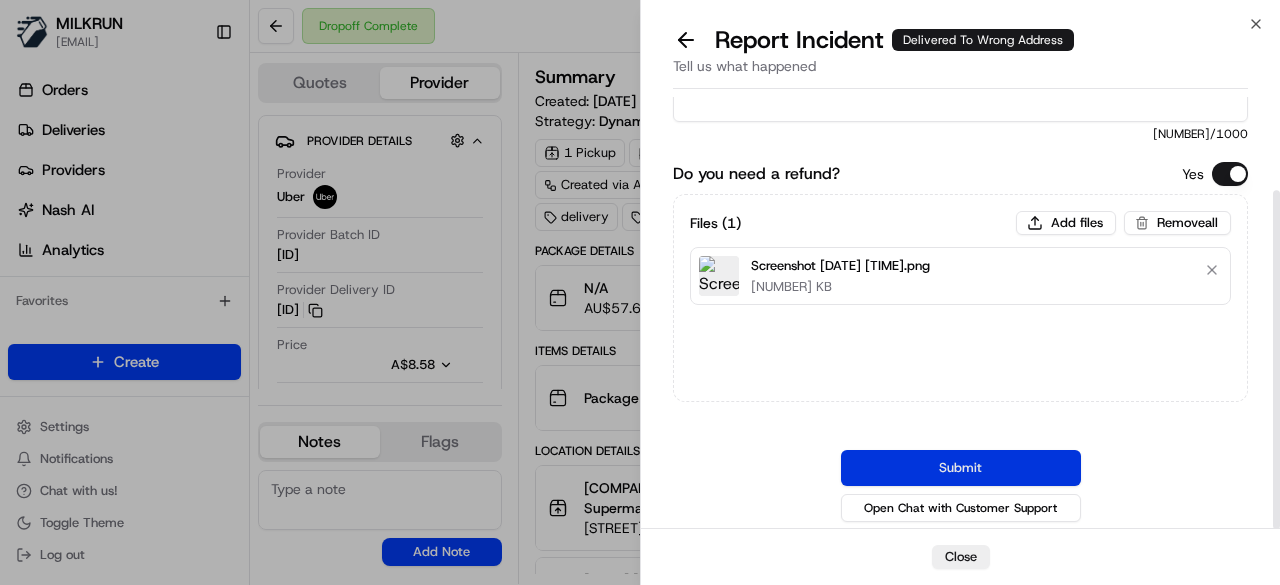click on "Submit" at bounding box center [961, 468] 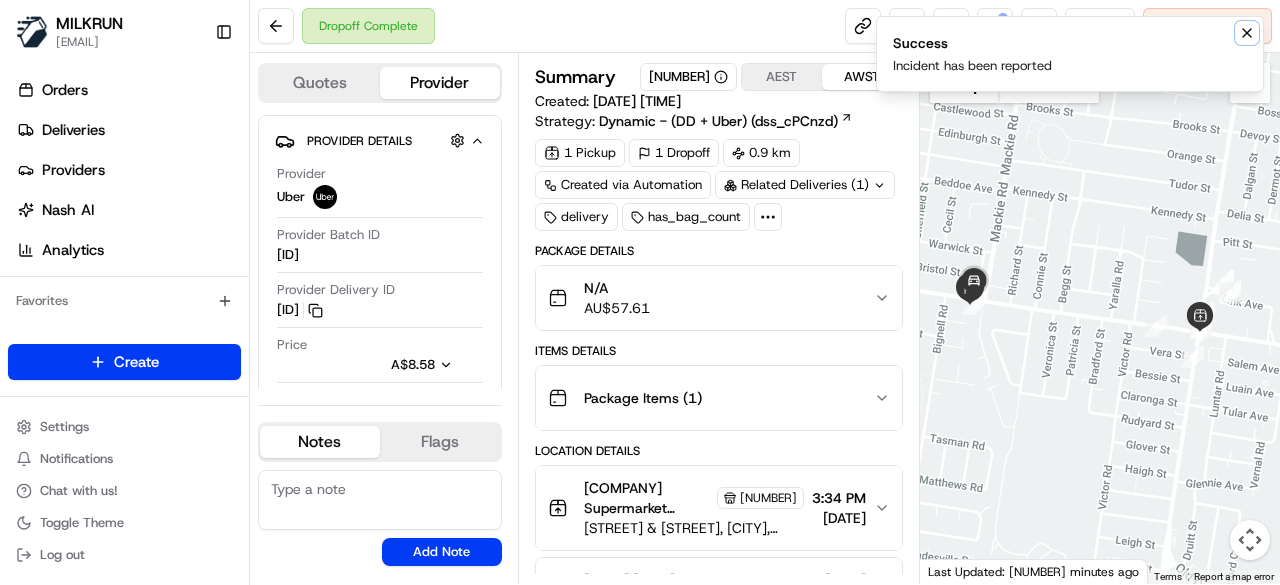click 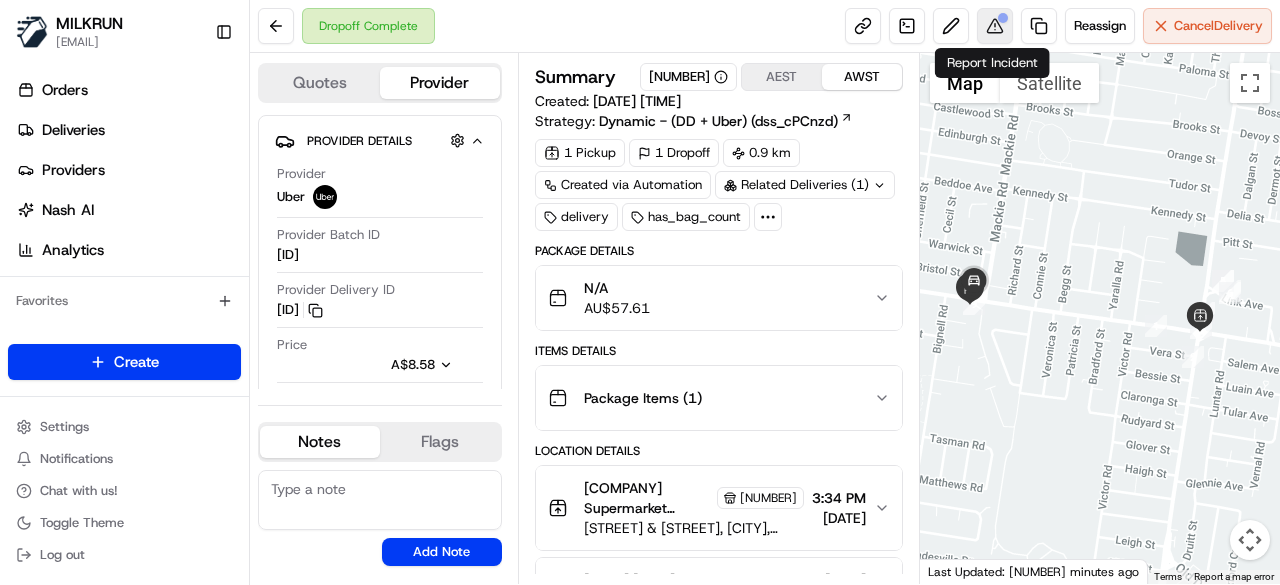 click at bounding box center [995, 26] 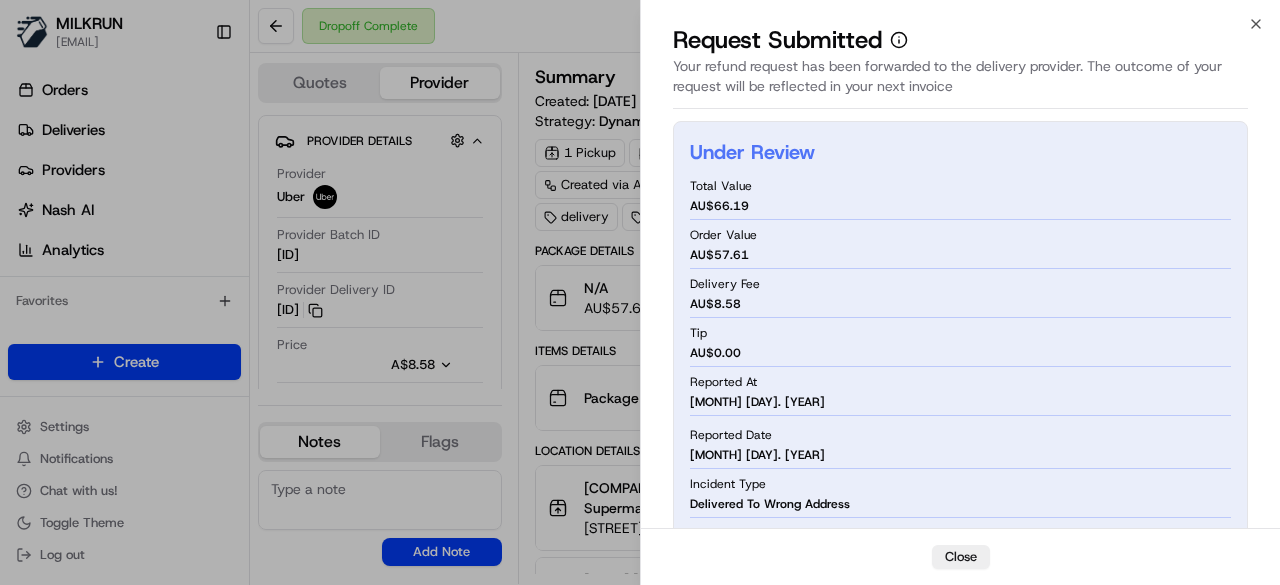 type 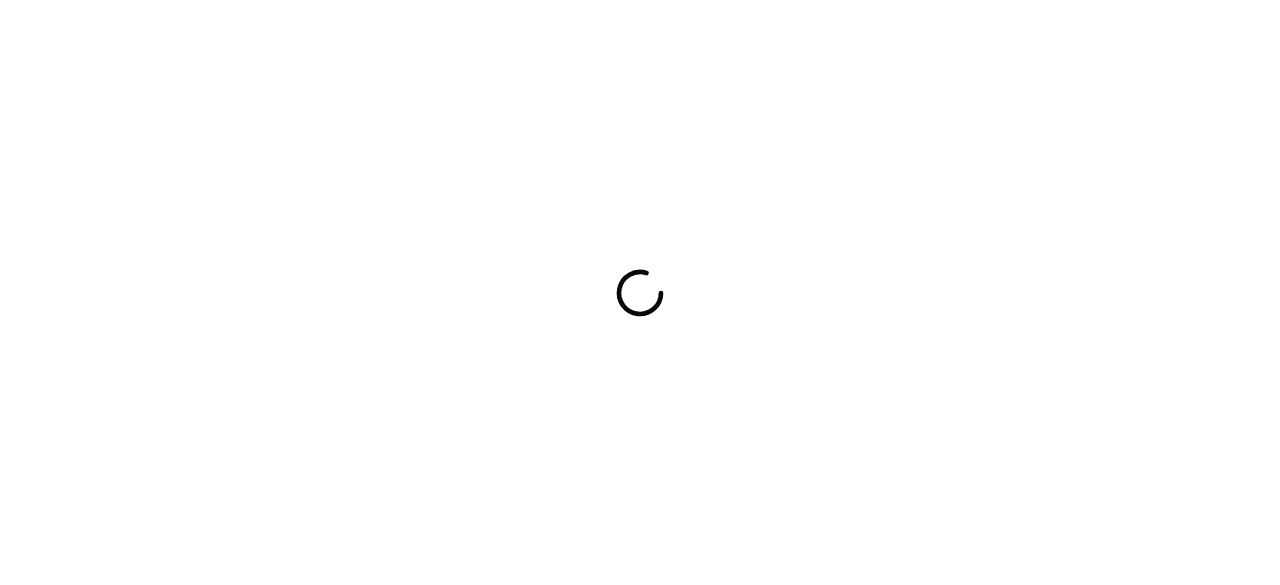 scroll, scrollTop: 0, scrollLeft: 0, axis: both 